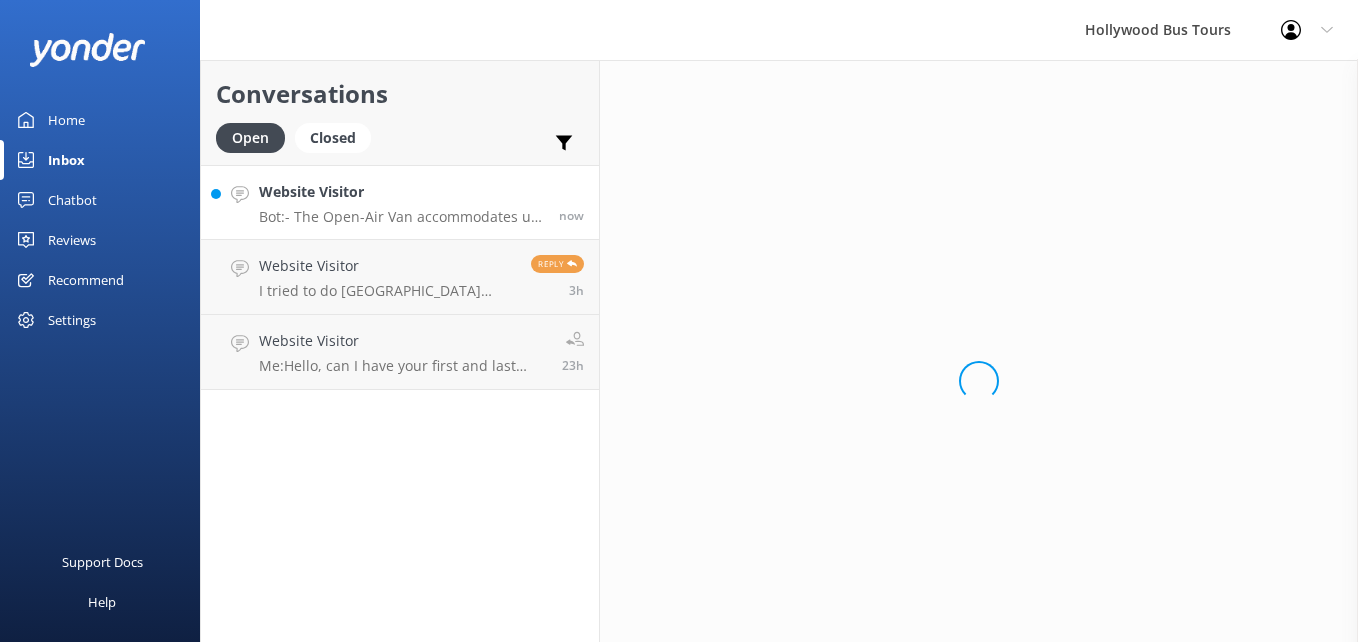 scroll, scrollTop: 0, scrollLeft: 0, axis: both 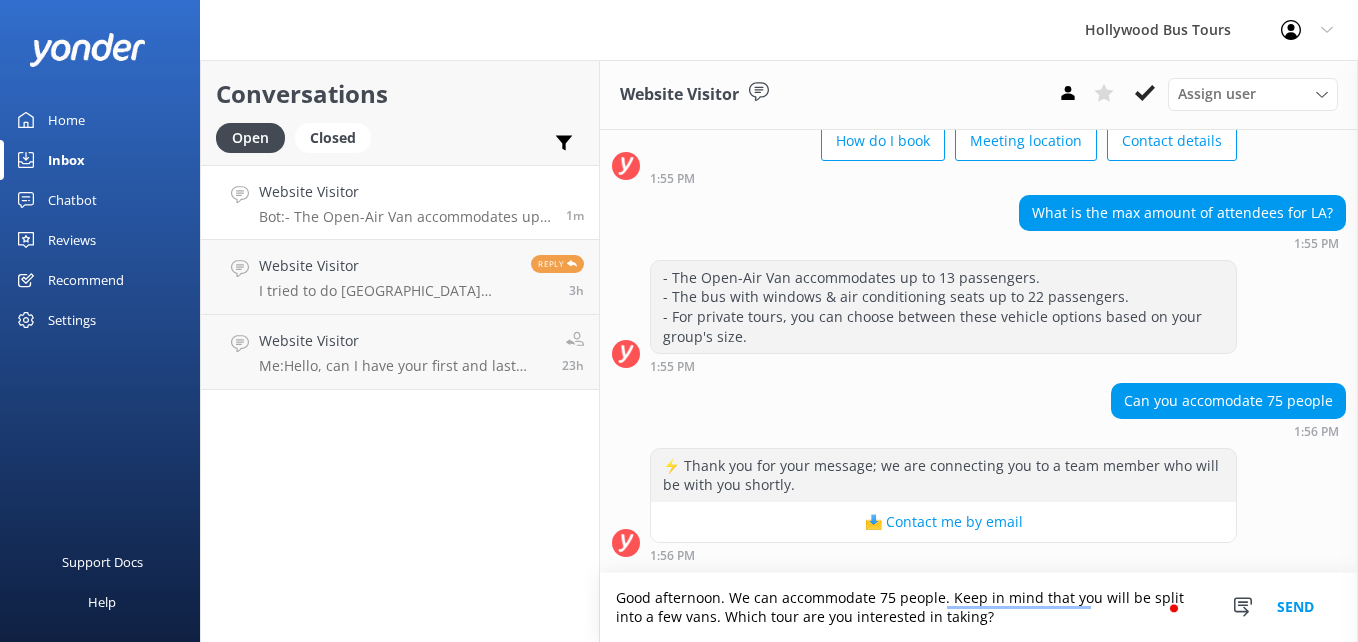 type on "Good afternoon. We can accommodate 75 people. Keep in mind that you will be split into a few vans. Which tour are you interested in taking?" 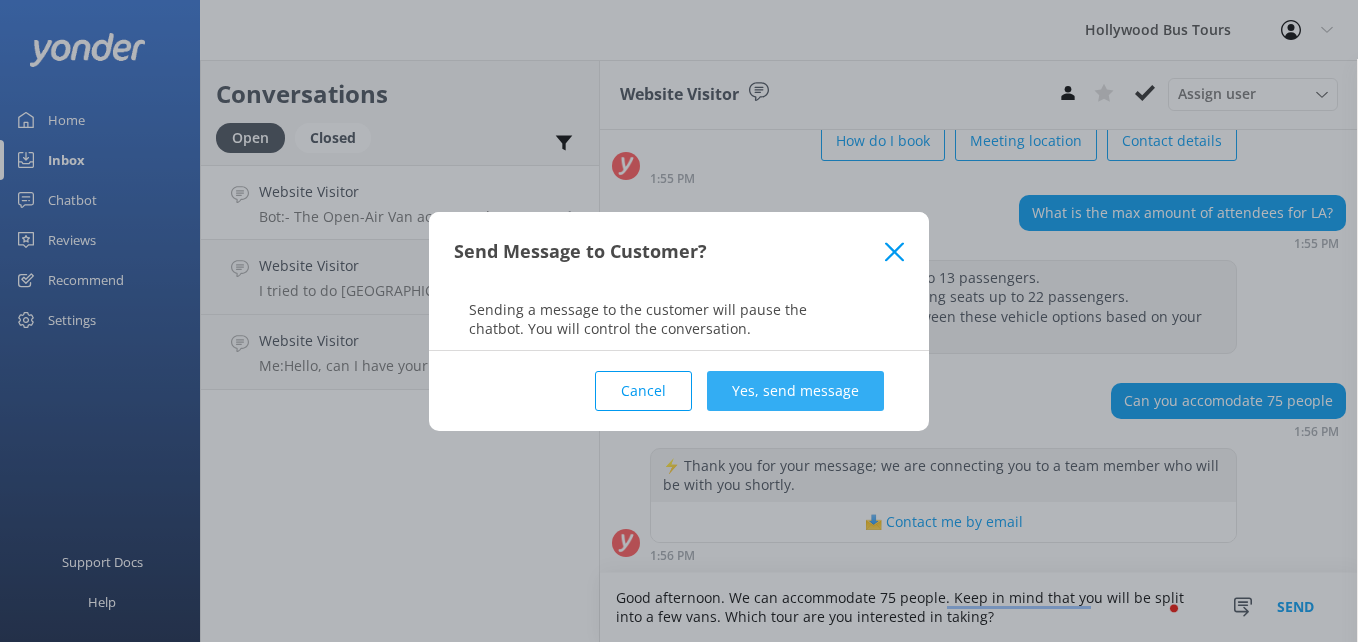 click on "Yes, send message" at bounding box center (795, 391) 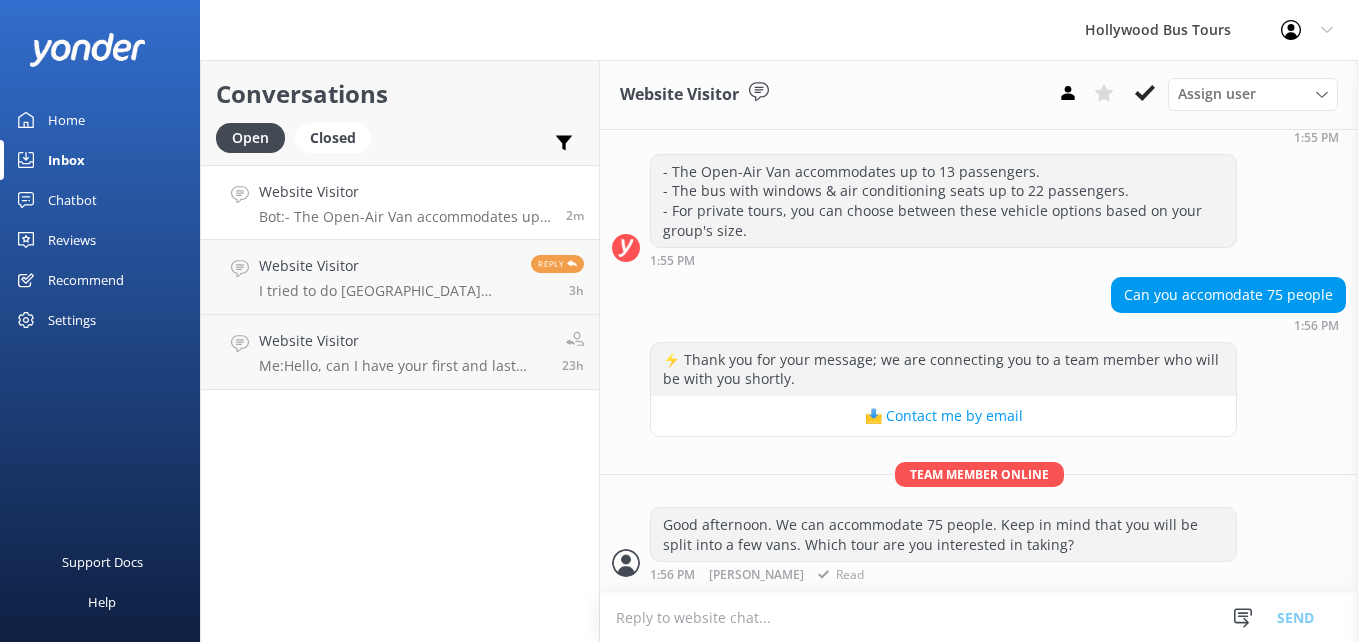 scroll, scrollTop: 325, scrollLeft: 0, axis: vertical 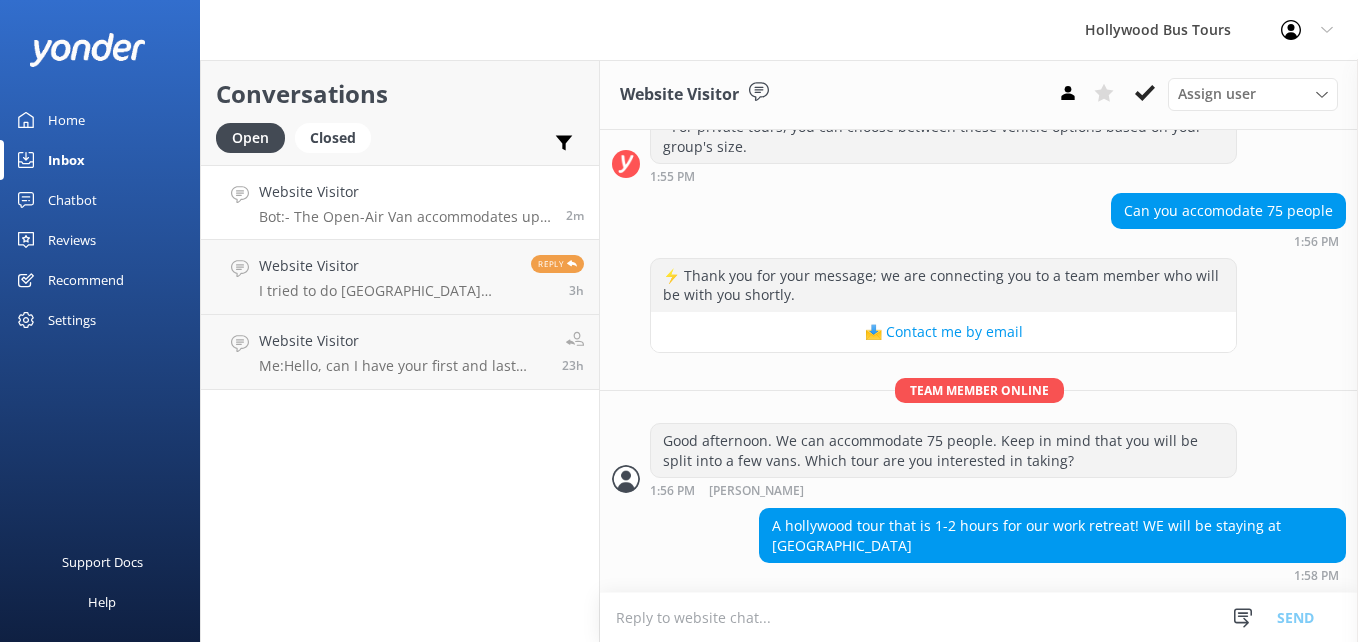 click at bounding box center (979, 617) 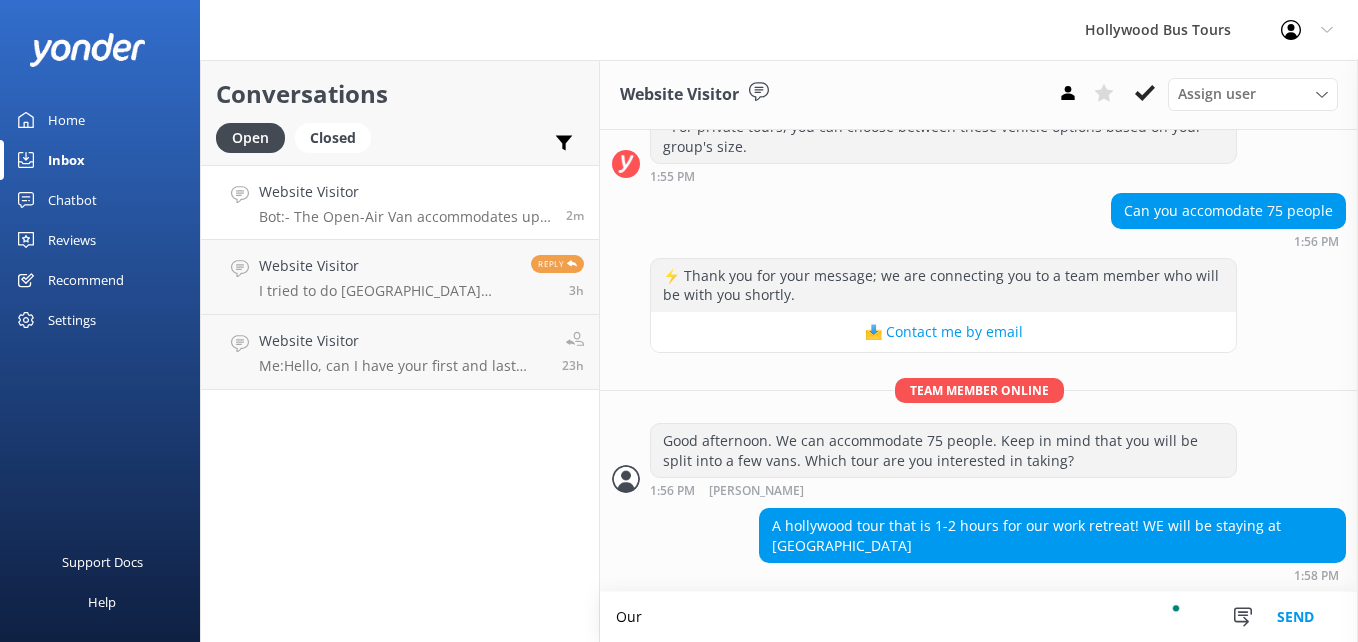 scroll, scrollTop: 326, scrollLeft: 0, axis: vertical 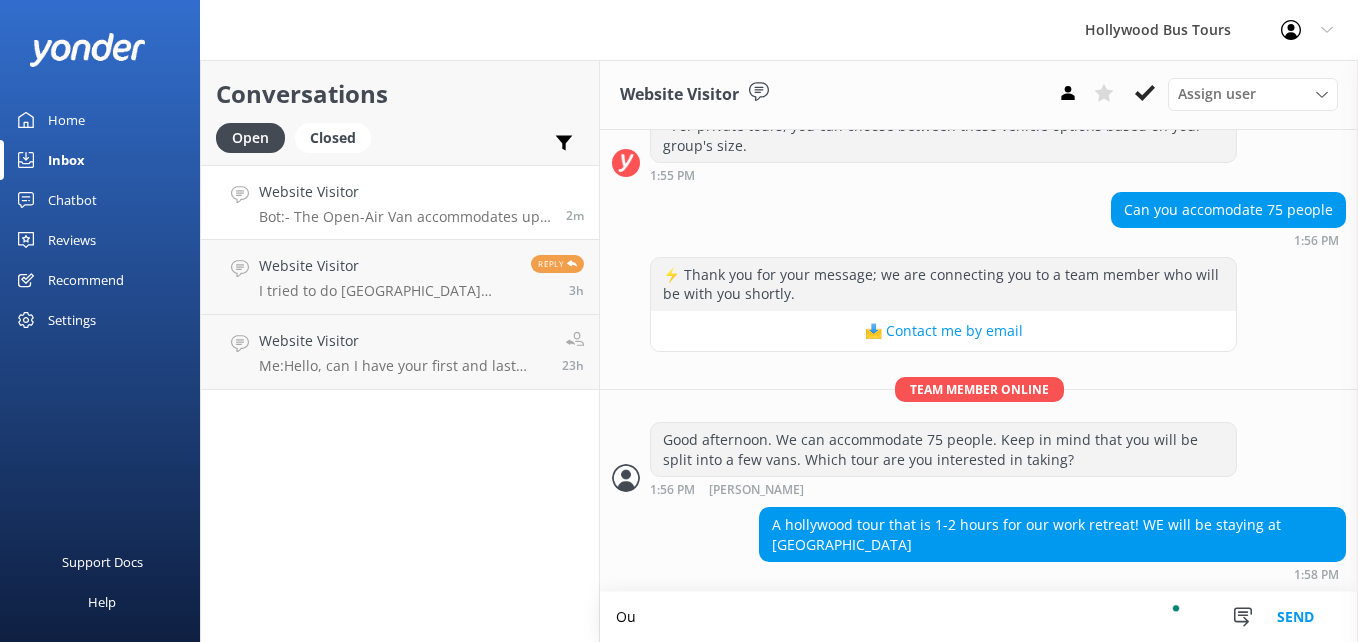 type on "O" 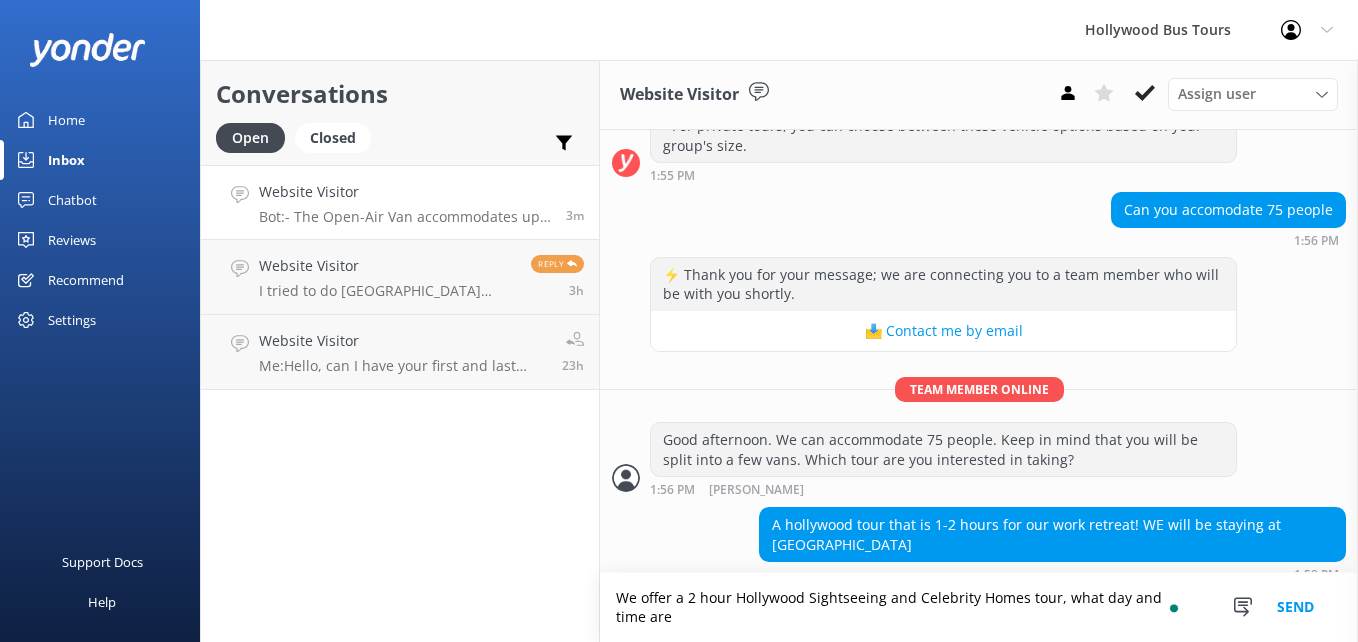 scroll, scrollTop: 345, scrollLeft: 0, axis: vertical 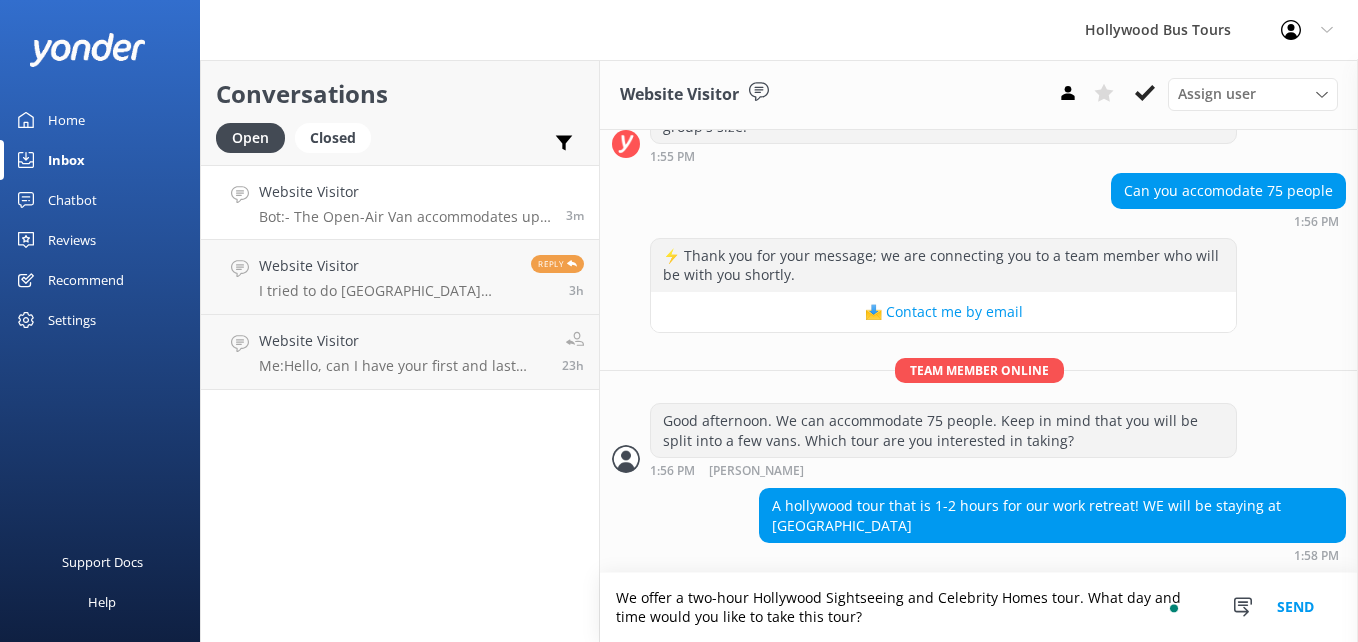 click on "We offer a two-hour Hollywood Sightseeing and Celebrity Homes tour. What day and time would you like to take this tour?" at bounding box center (979, 607) 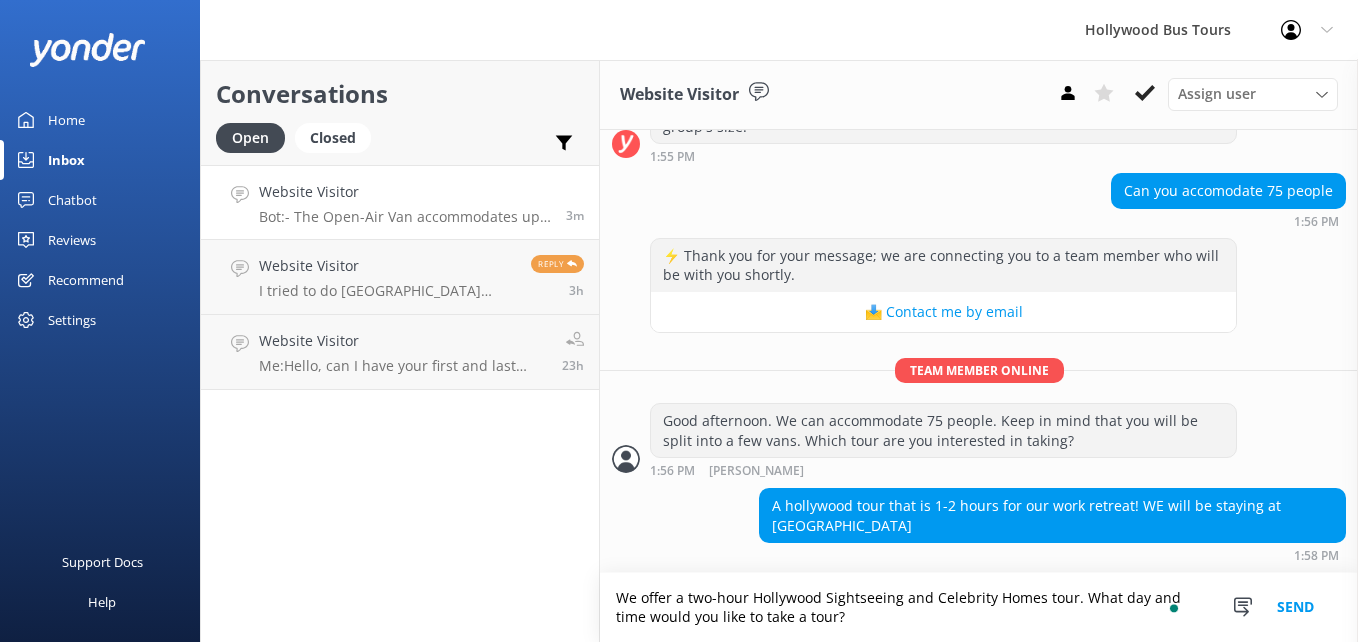 type on "We offer a two-hour Hollywood Sightseeing and Celebrity Homes tour. What day and time would you like to take a tour?" 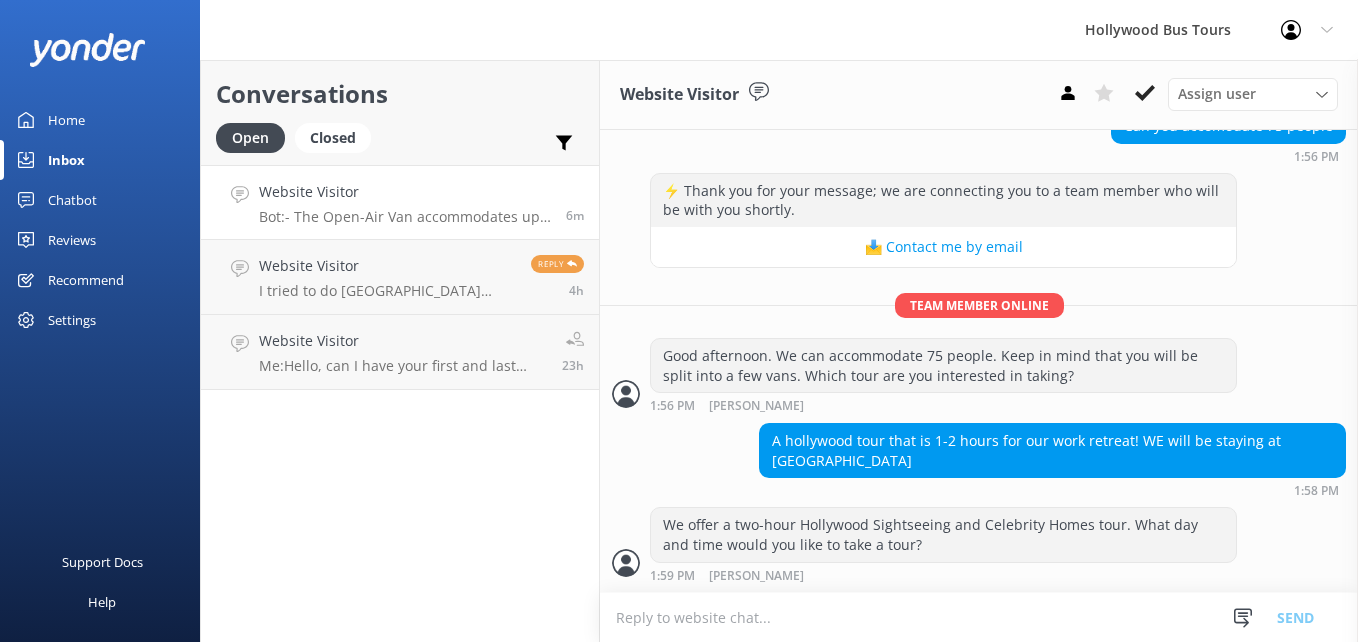 scroll, scrollTop: 475, scrollLeft: 0, axis: vertical 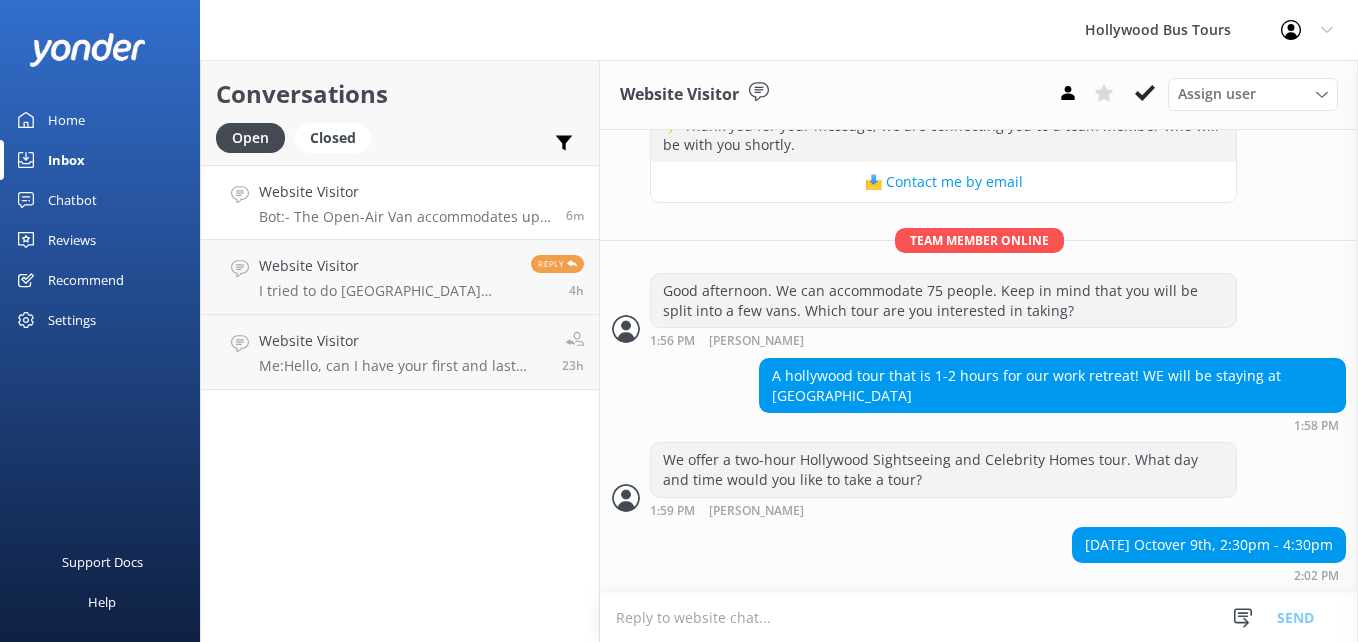 click at bounding box center (979, 617) 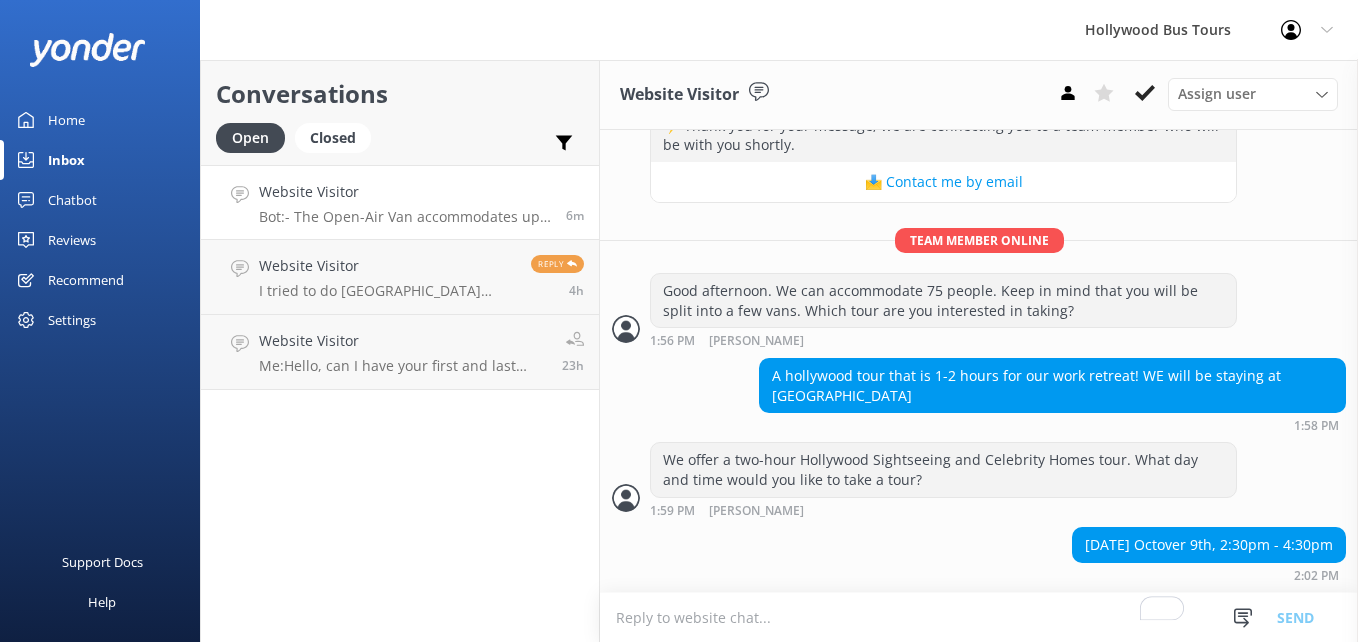 type on "D" 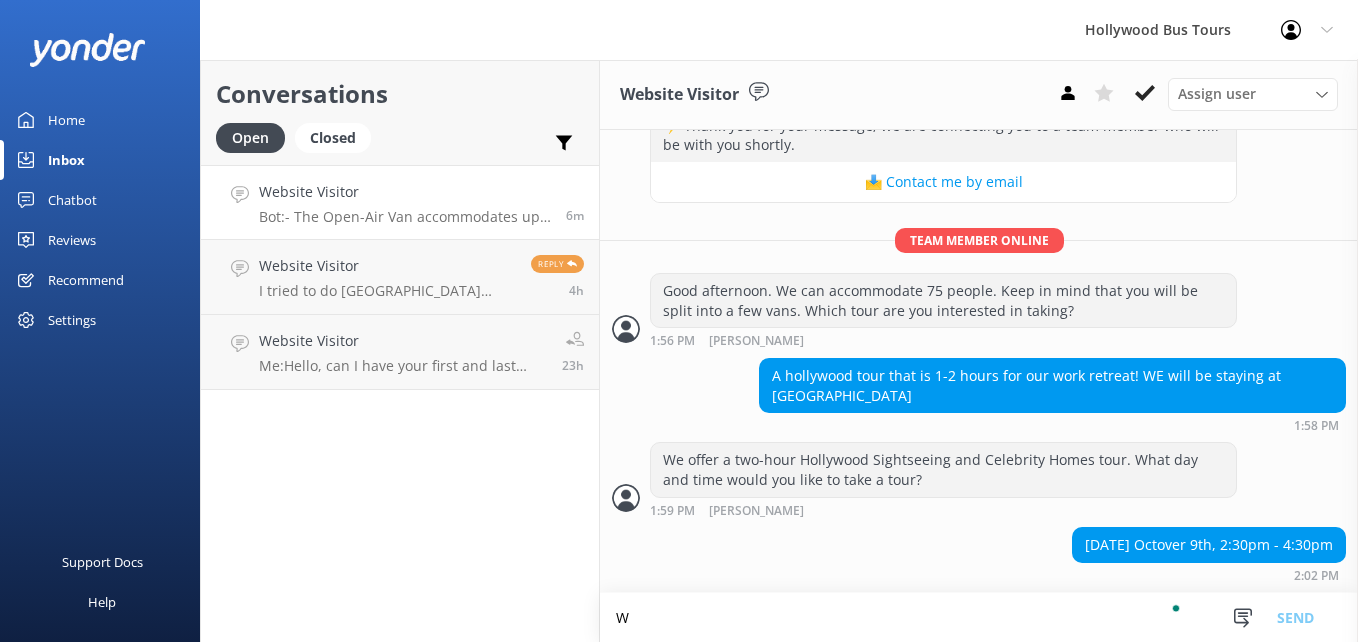scroll, scrollTop: 476, scrollLeft: 0, axis: vertical 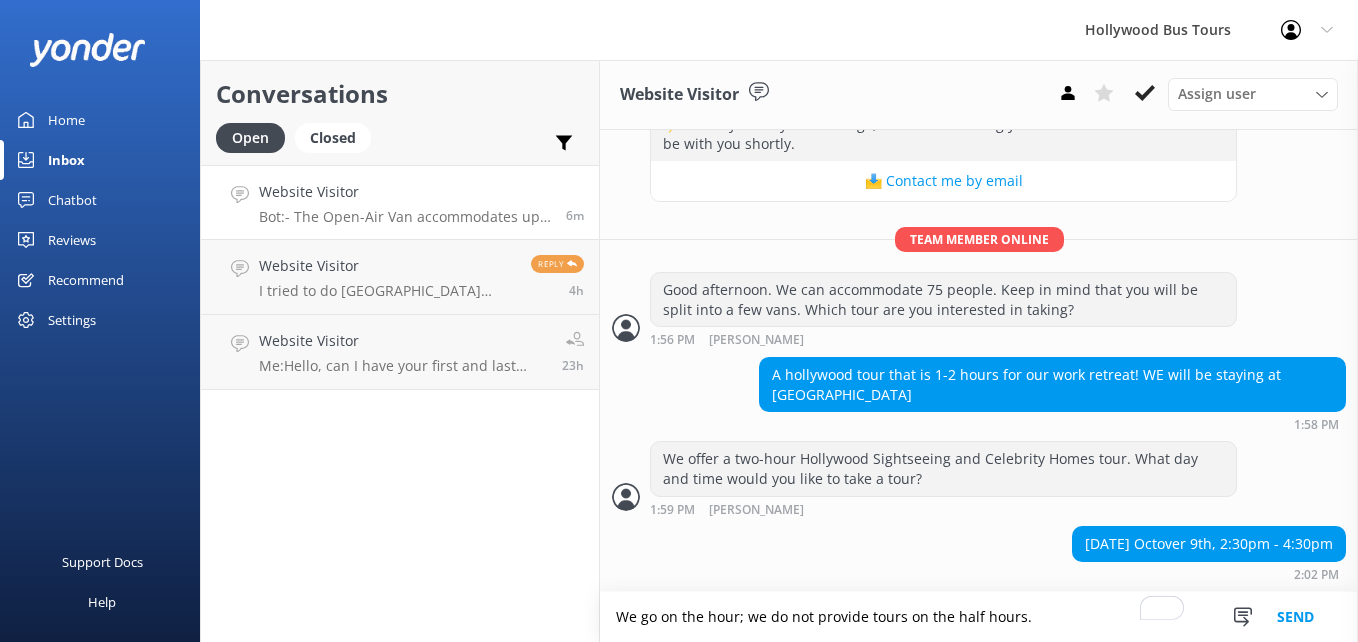 type on "We go on the hour; we do not provide tours on the half hours." 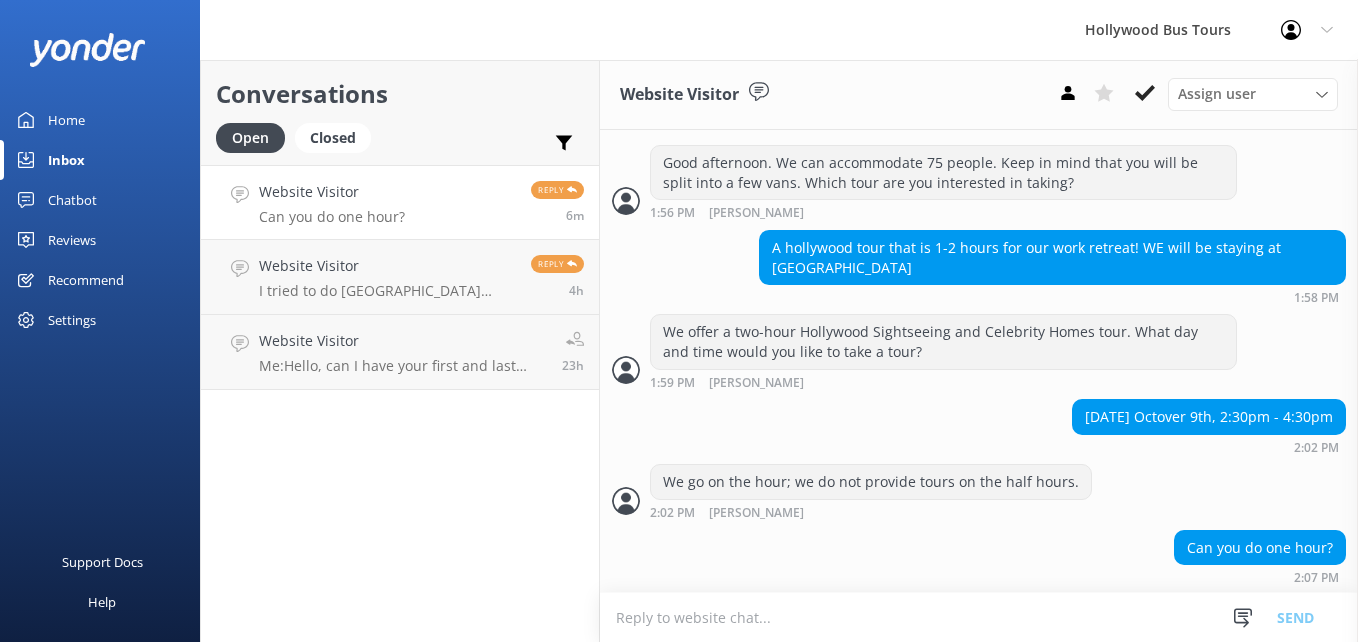 scroll, scrollTop: 605, scrollLeft: 0, axis: vertical 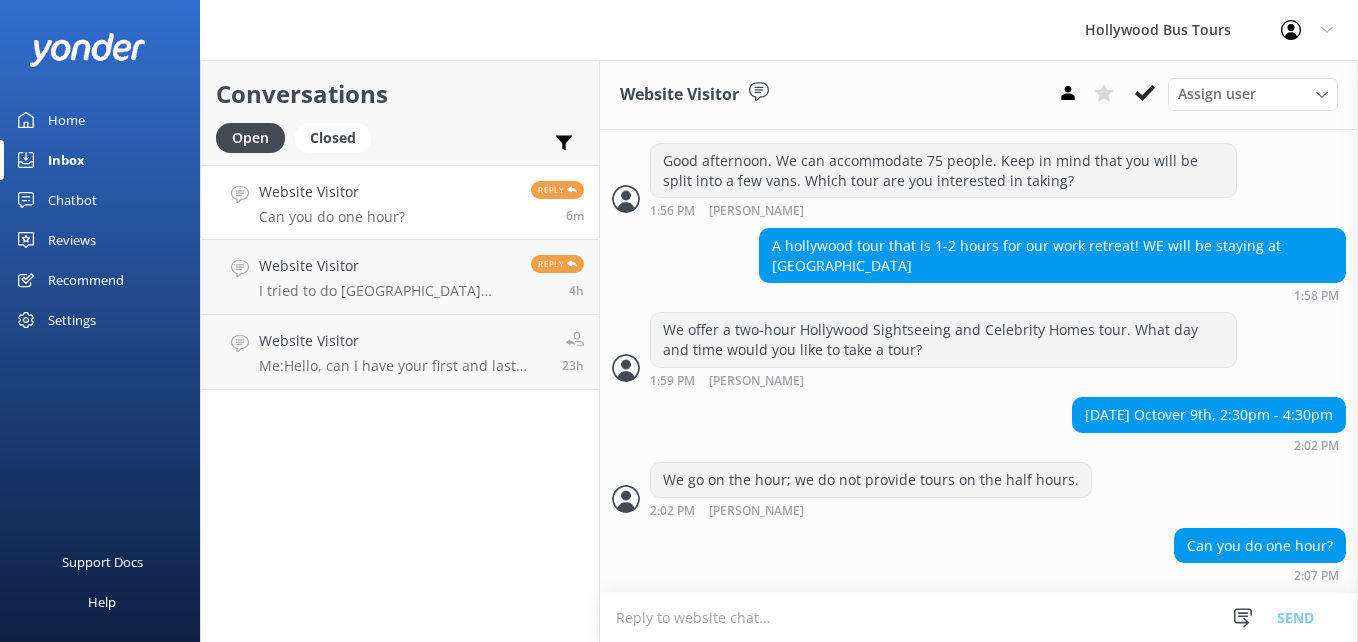 click at bounding box center [979, 617] 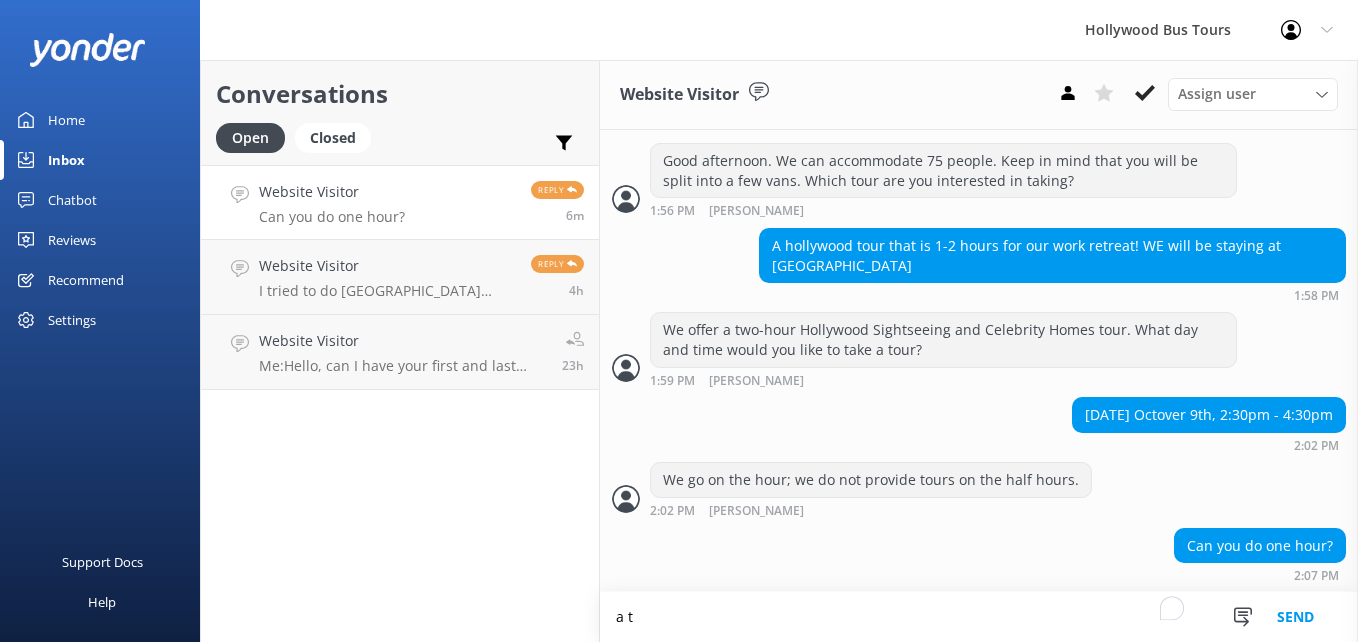 scroll, scrollTop: 606, scrollLeft: 0, axis: vertical 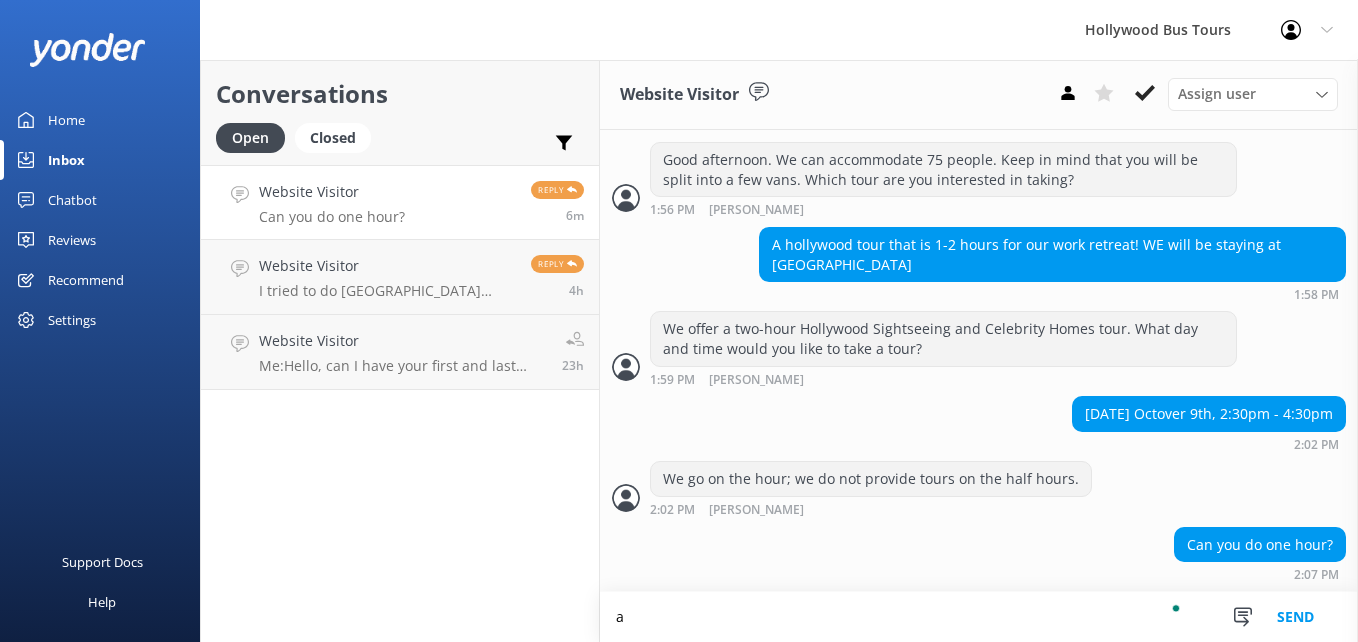 type on "a" 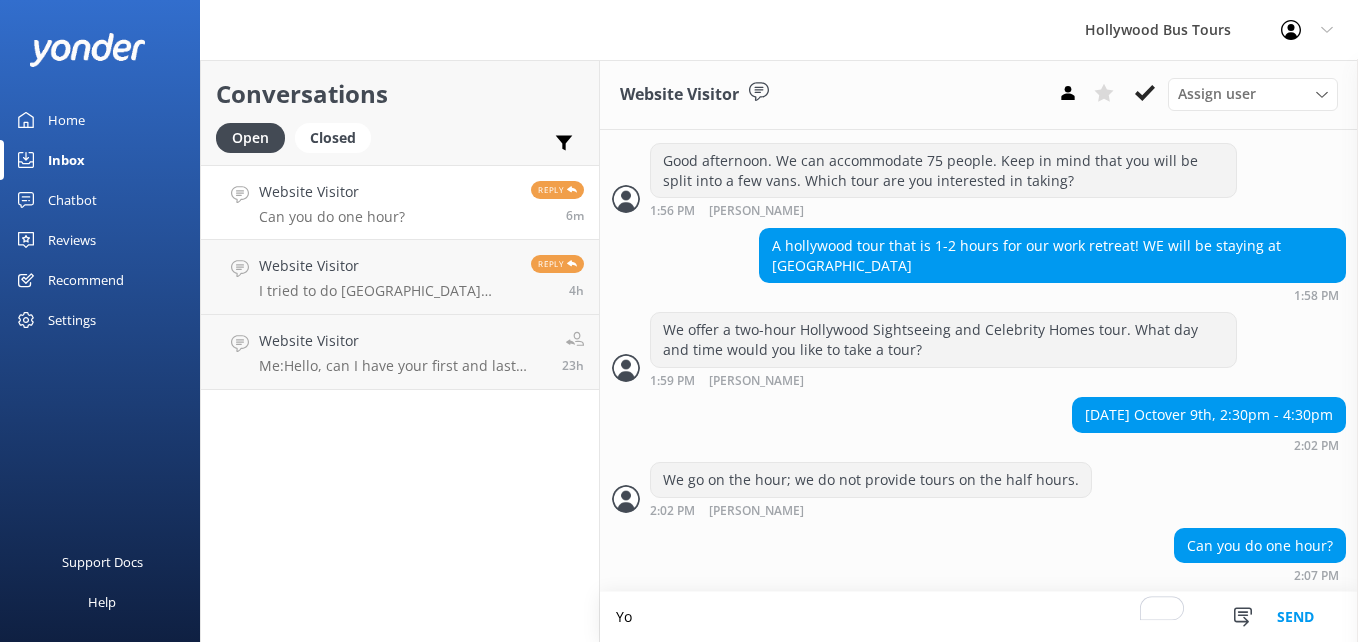 scroll, scrollTop: 606, scrollLeft: 0, axis: vertical 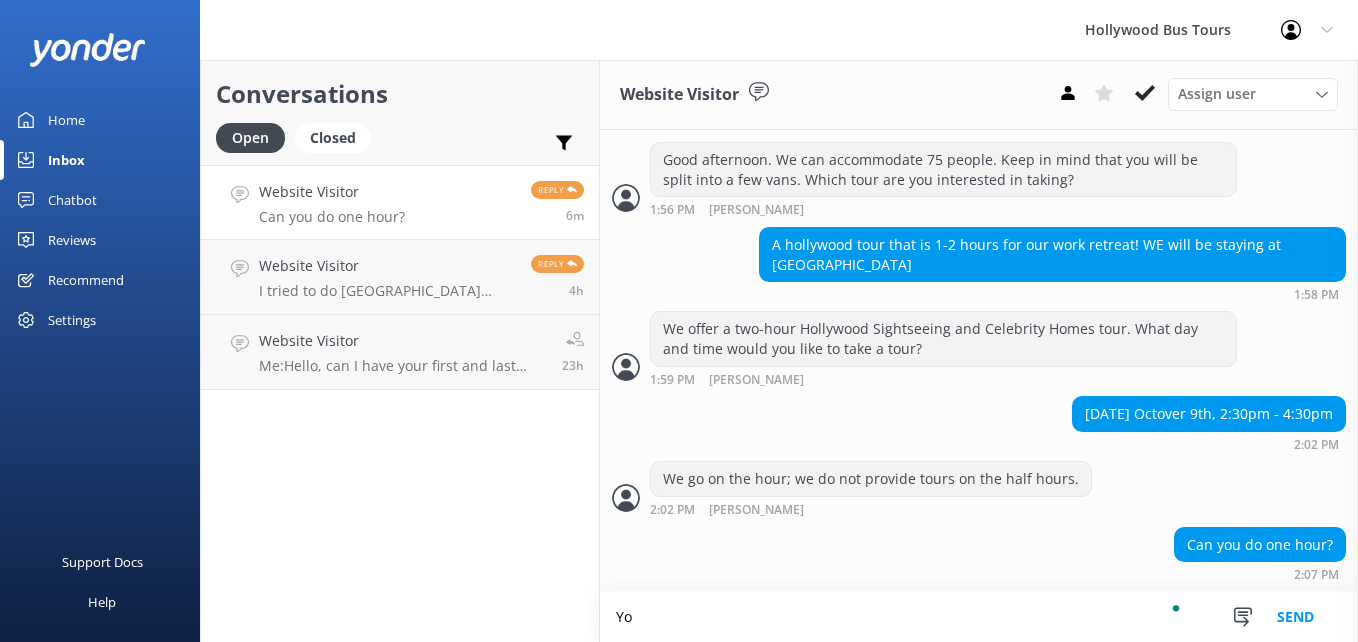 type on "Y" 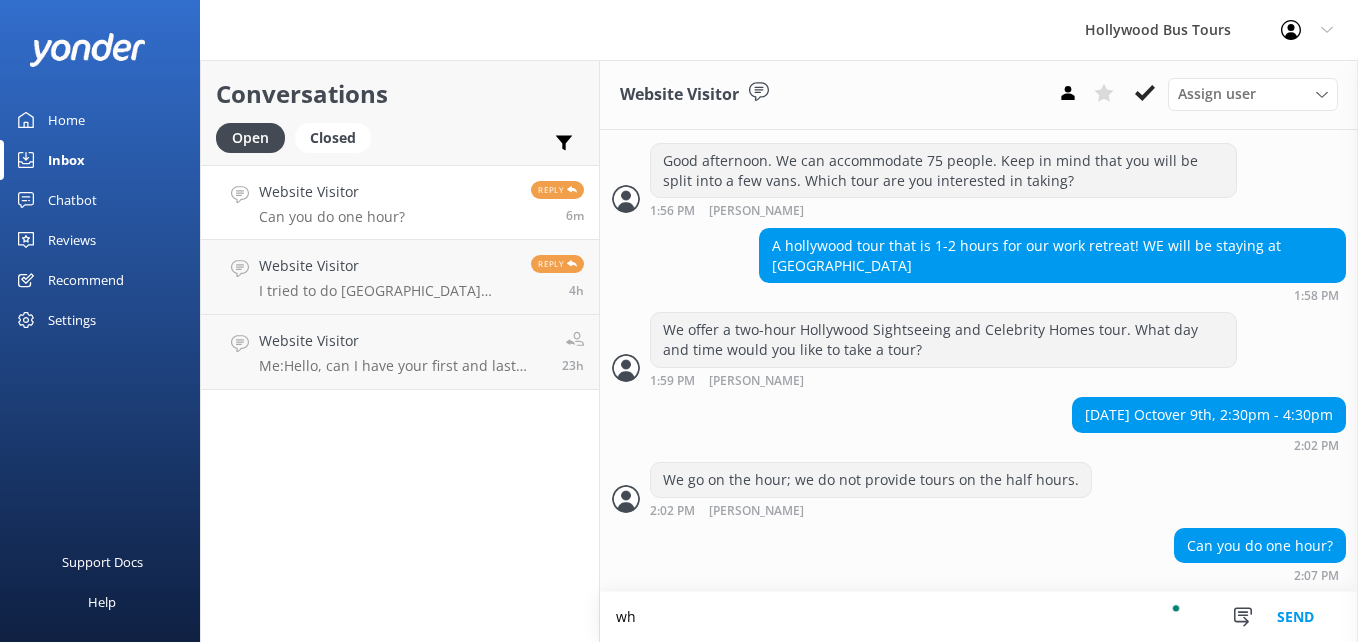 scroll, scrollTop: 606, scrollLeft: 0, axis: vertical 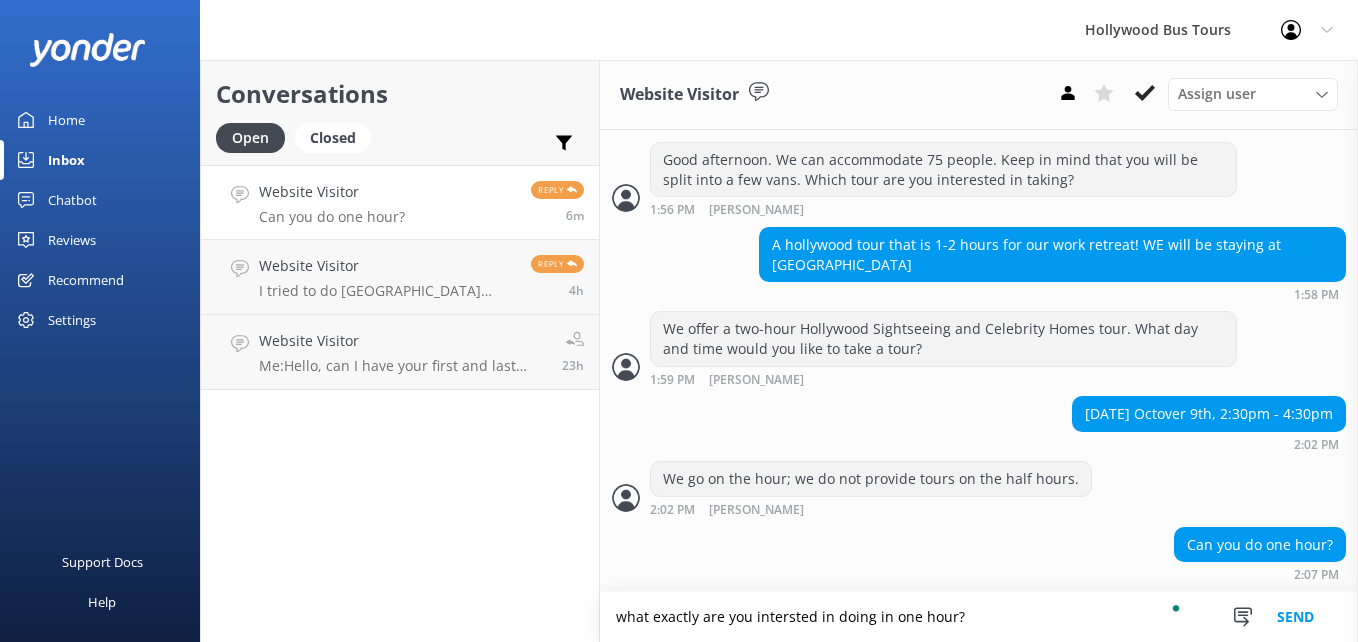 type on "what exactly are you intersted in doing in one hour?" 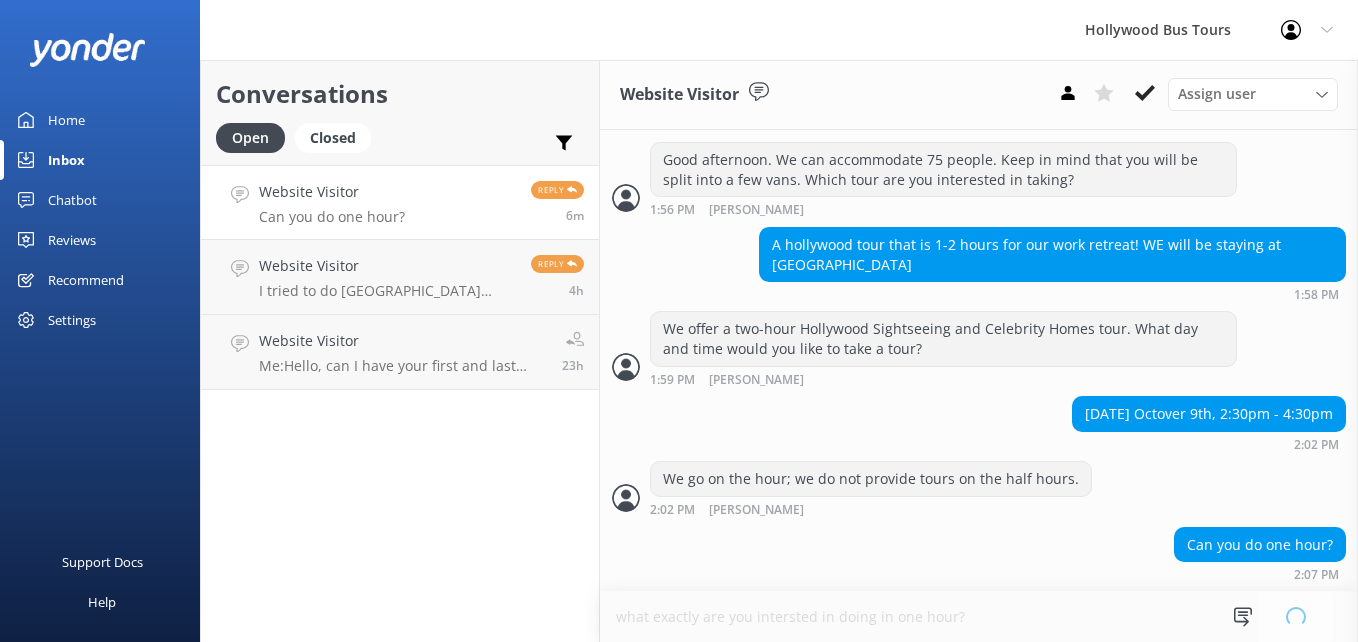 type 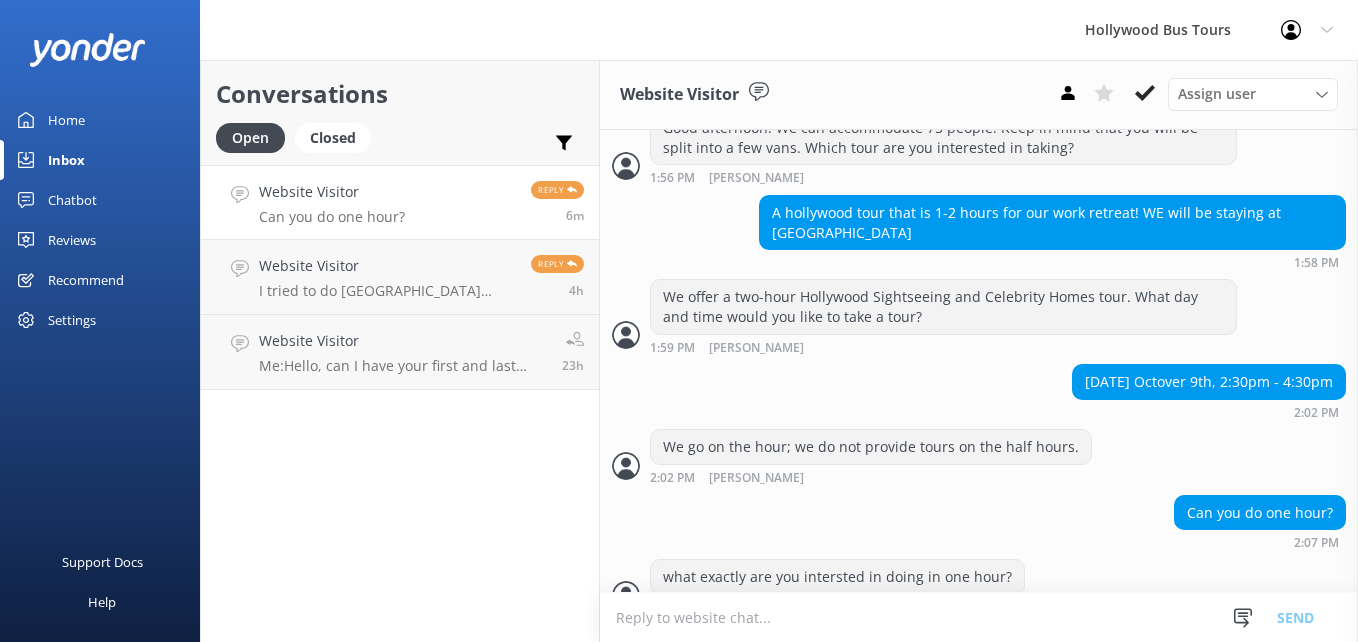 scroll, scrollTop: 670, scrollLeft: 0, axis: vertical 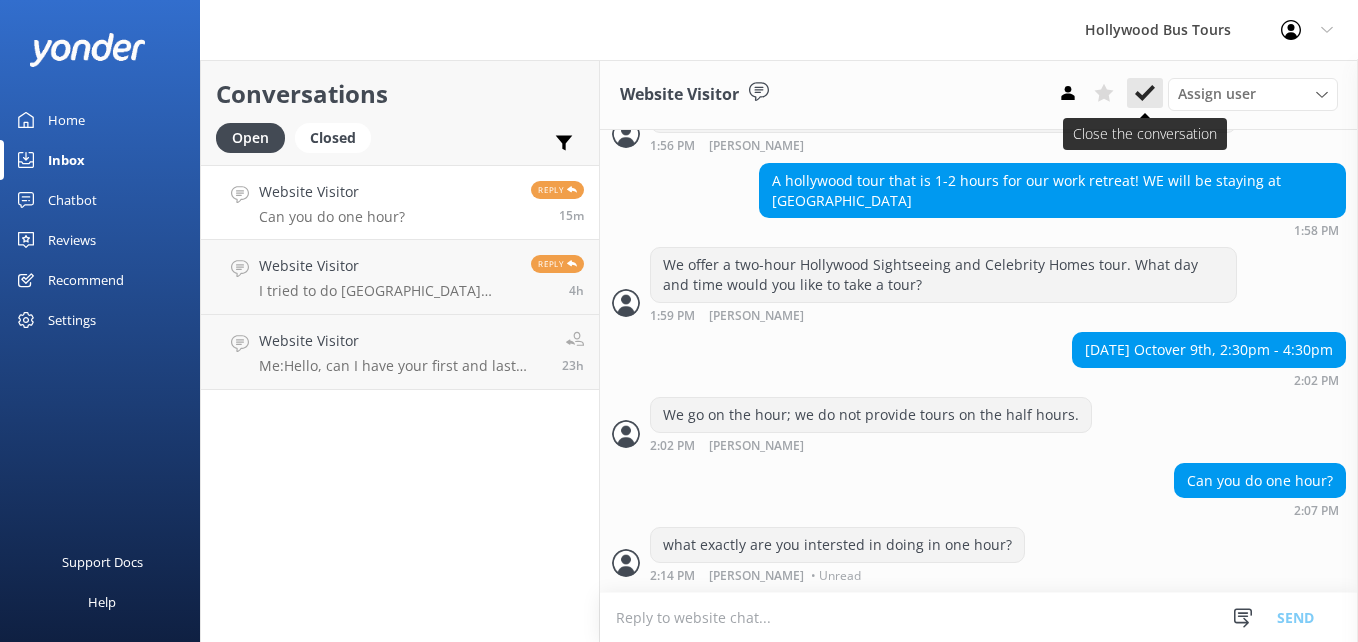 click 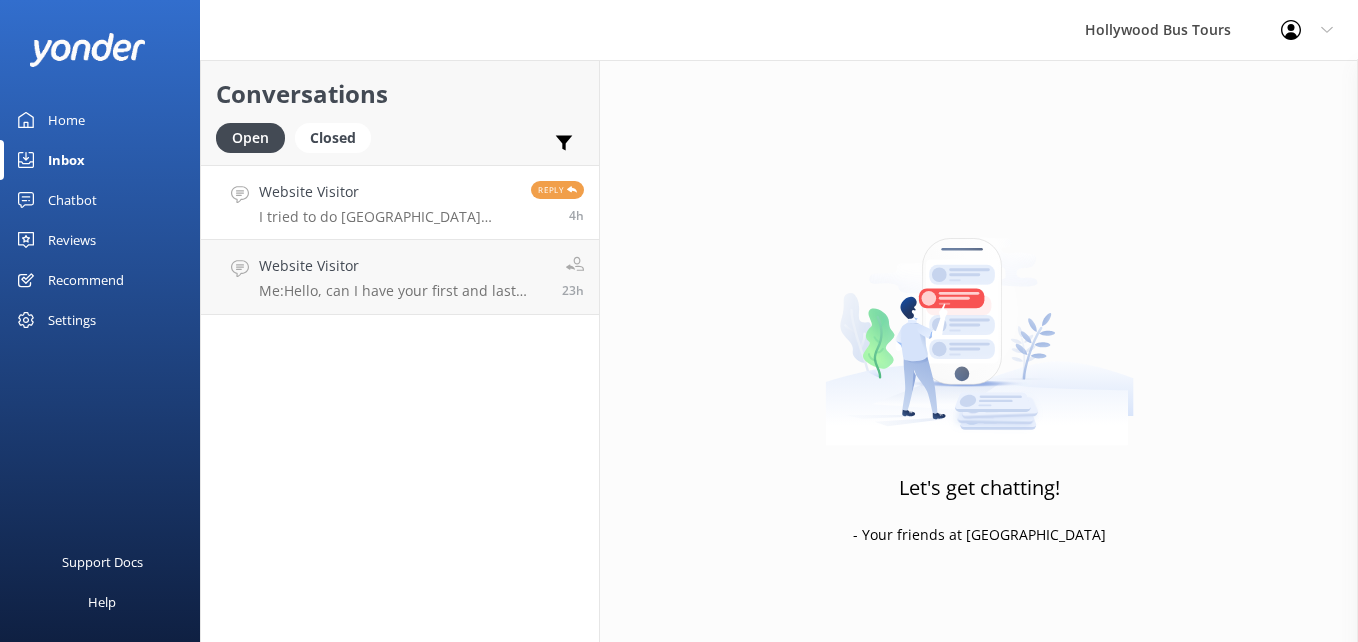 click on "Website Visitor I tried to do [GEOGRAPHIC_DATA][PERSON_NAME] [DATE][DATE] and I can only add 3, so that’s why I was checking on the other location" at bounding box center (387, 202) 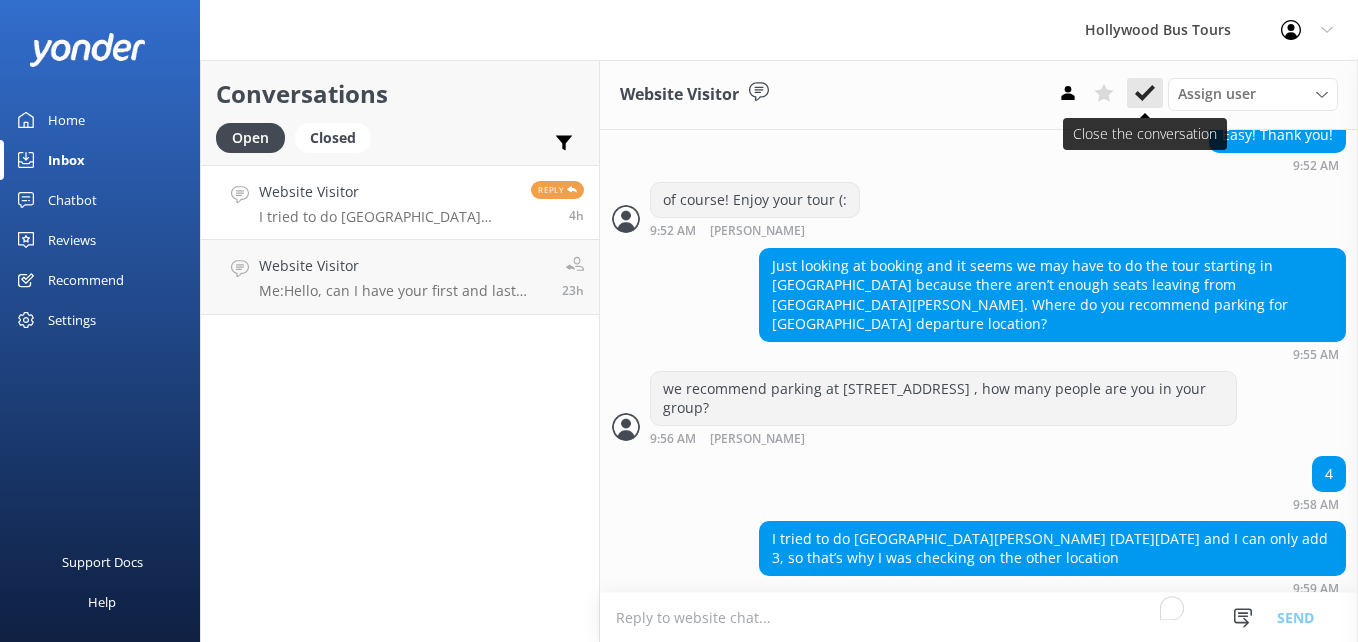 scroll, scrollTop: 1195, scrollLeft: 0, axis: vertical 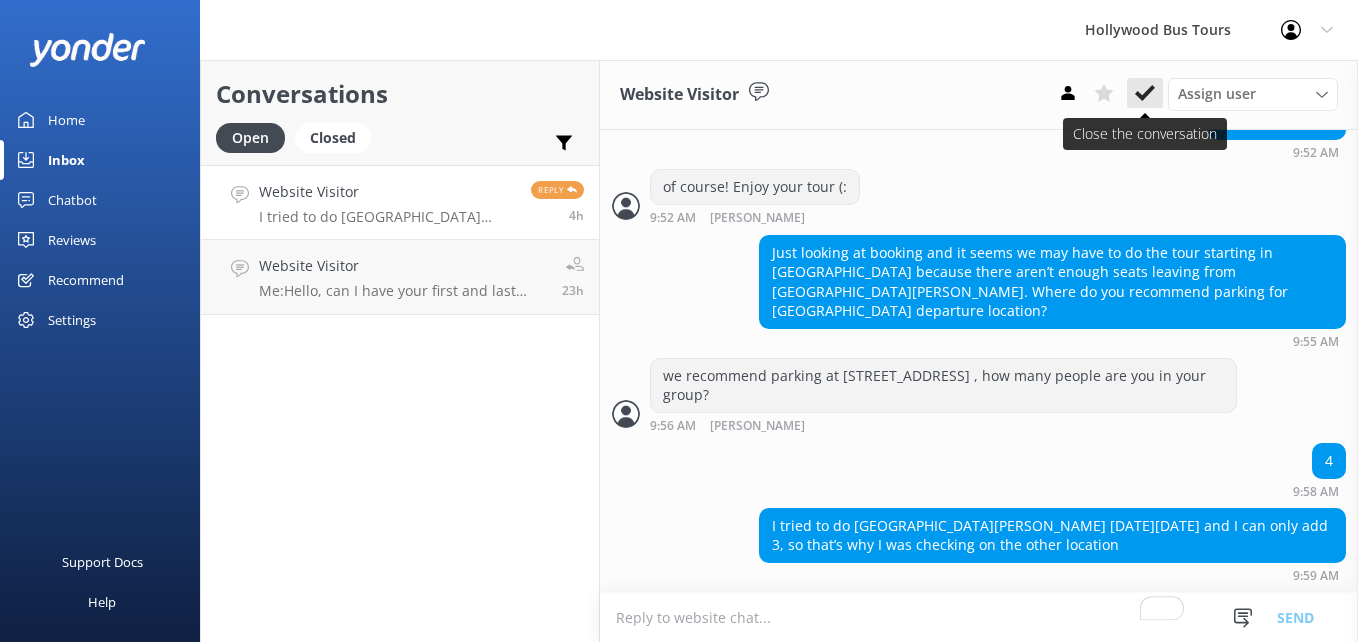 click at bounding box center (1145, 93) 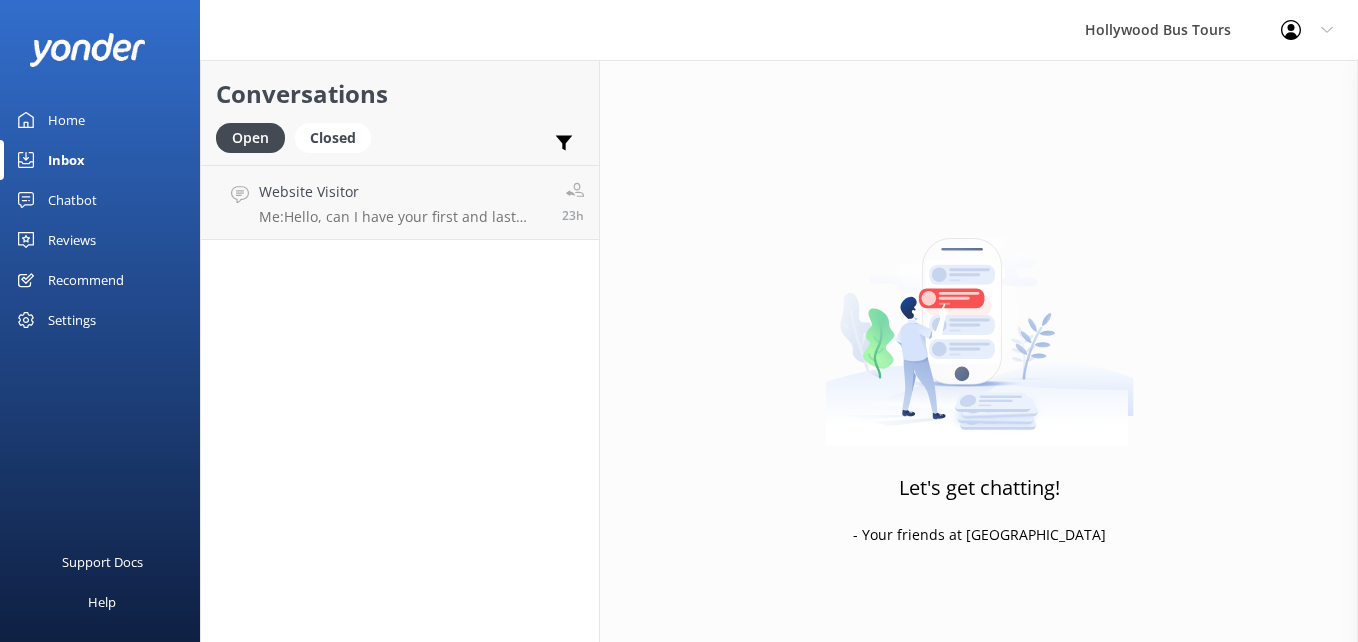 click on "Me:  Hello, can I have your first and last name for the booking?" at bounding box center (403, 217) 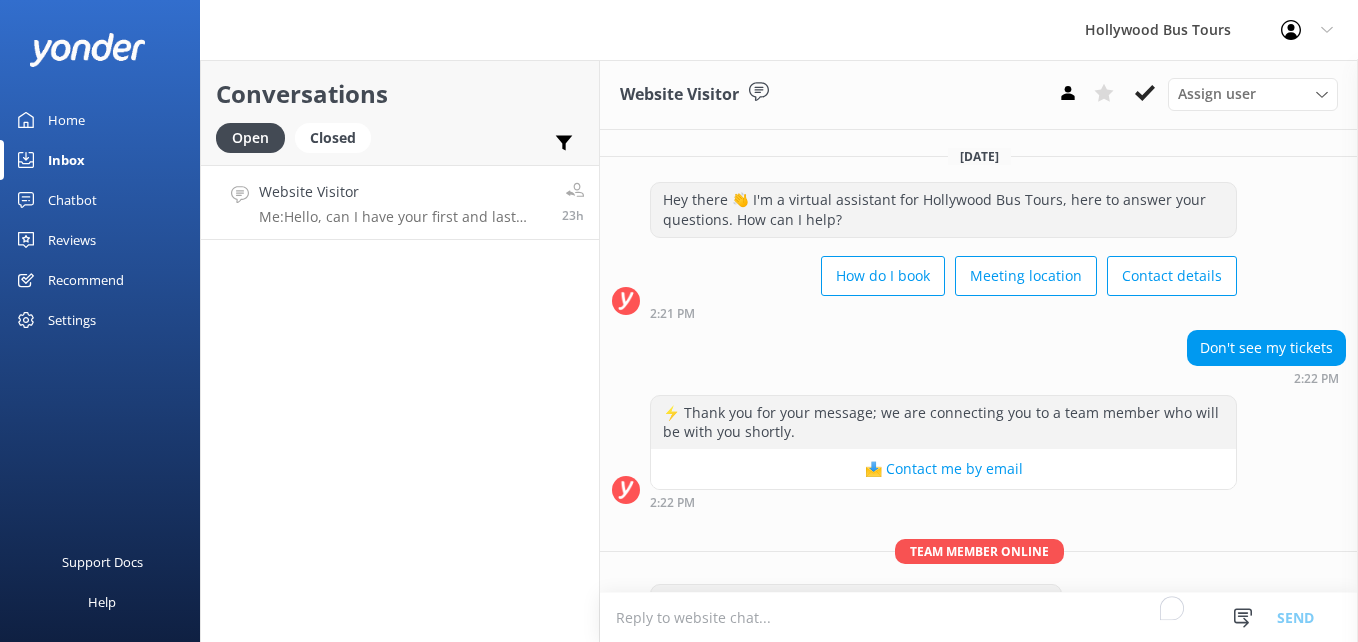 scroll, scrollTop: 57, scrollLeft: 0, axis: vertical 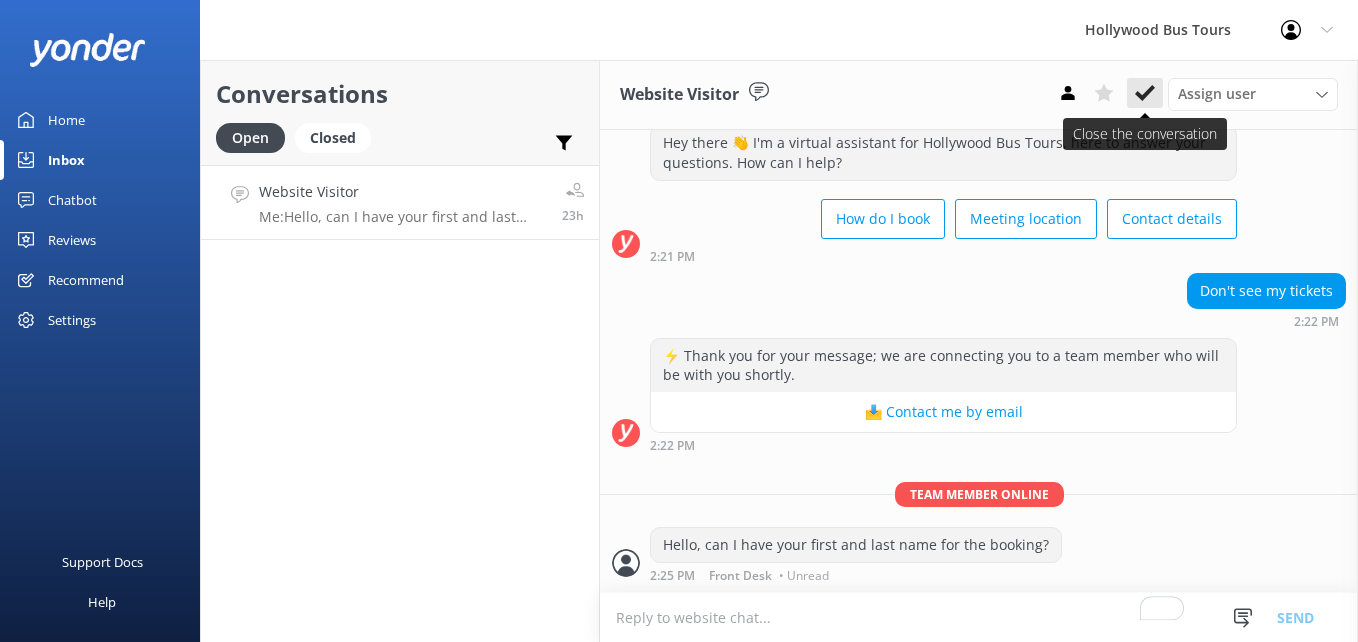 click at bounding box center [1145, 93] 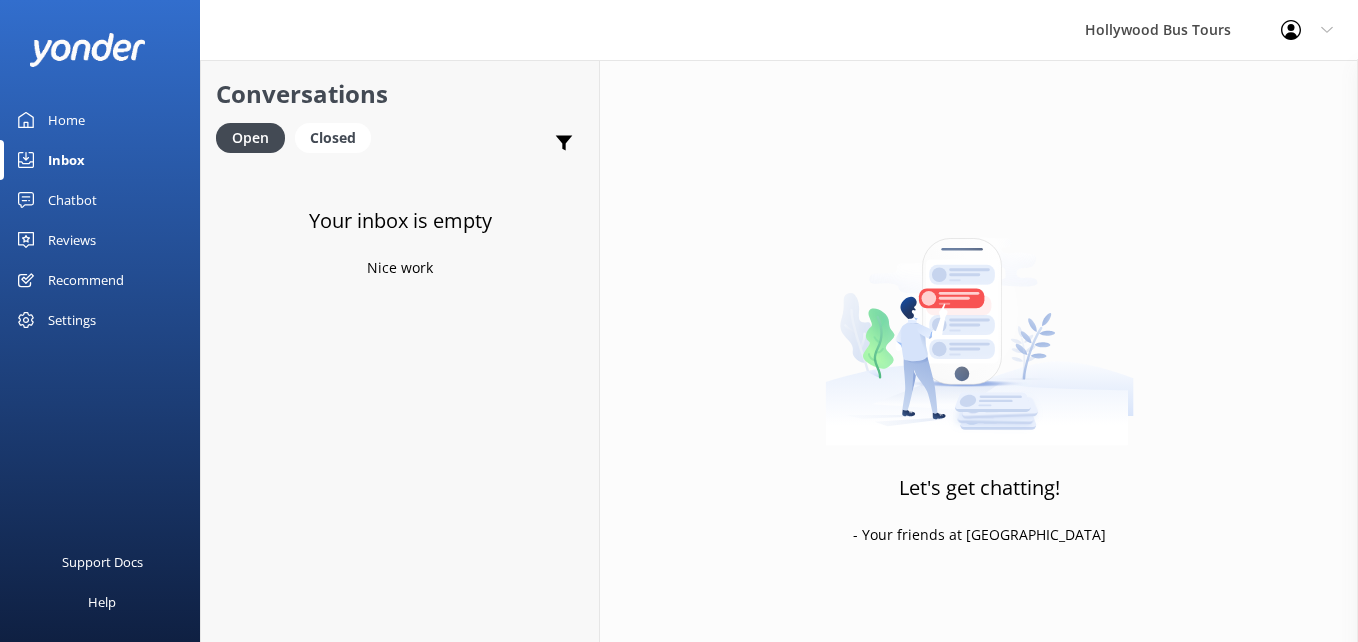 scroll, scrollTop: 0, scrollLeft: 0, axis: both 